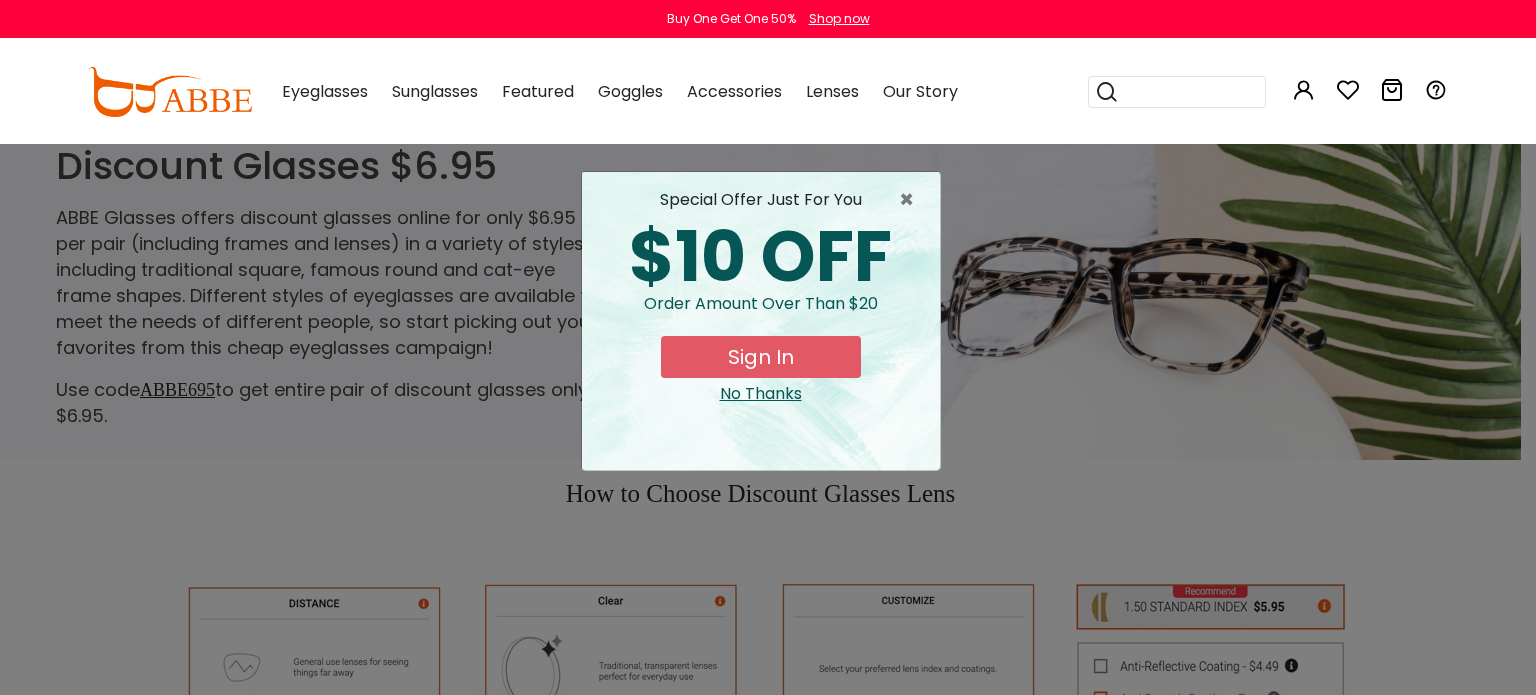 scroll, scrollTop: 0, scrollLeft: 0, axis: both 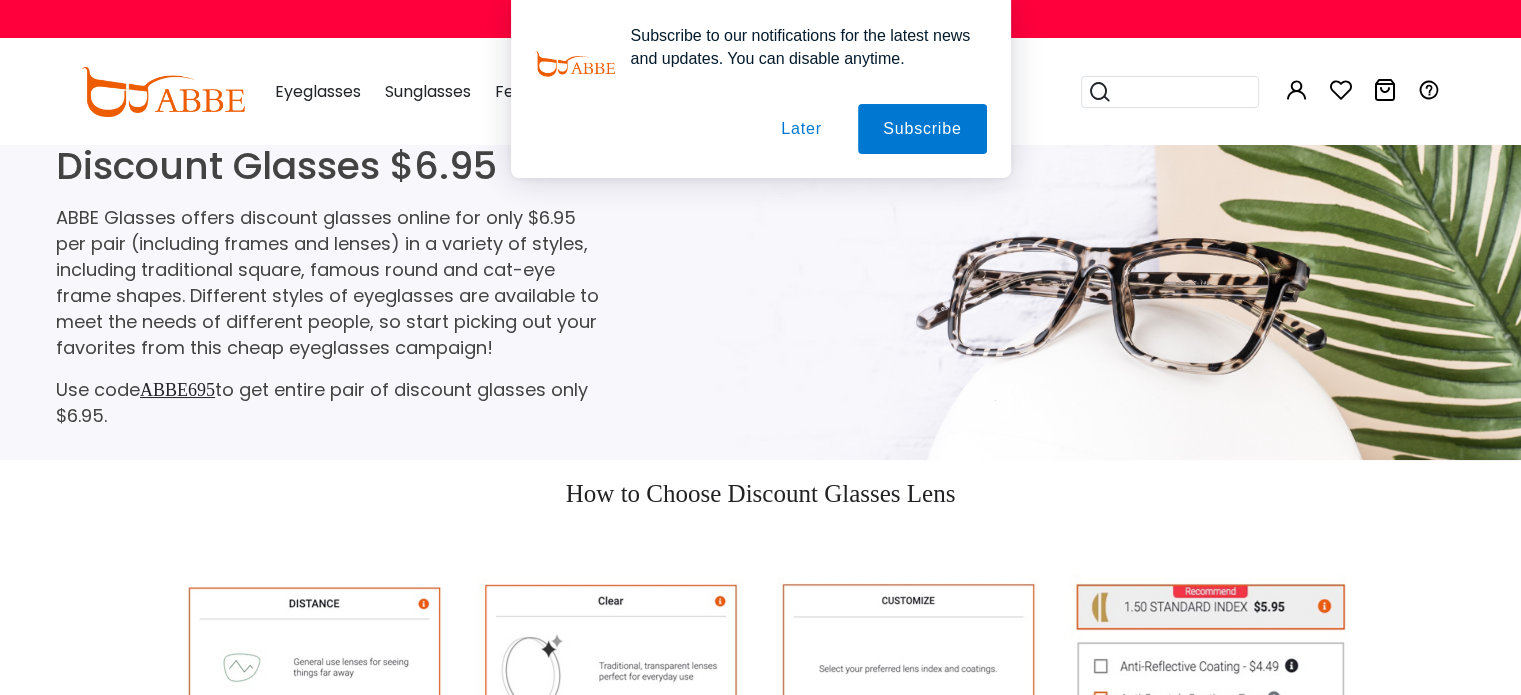 click on "Later" at bounding box center [0, 0] 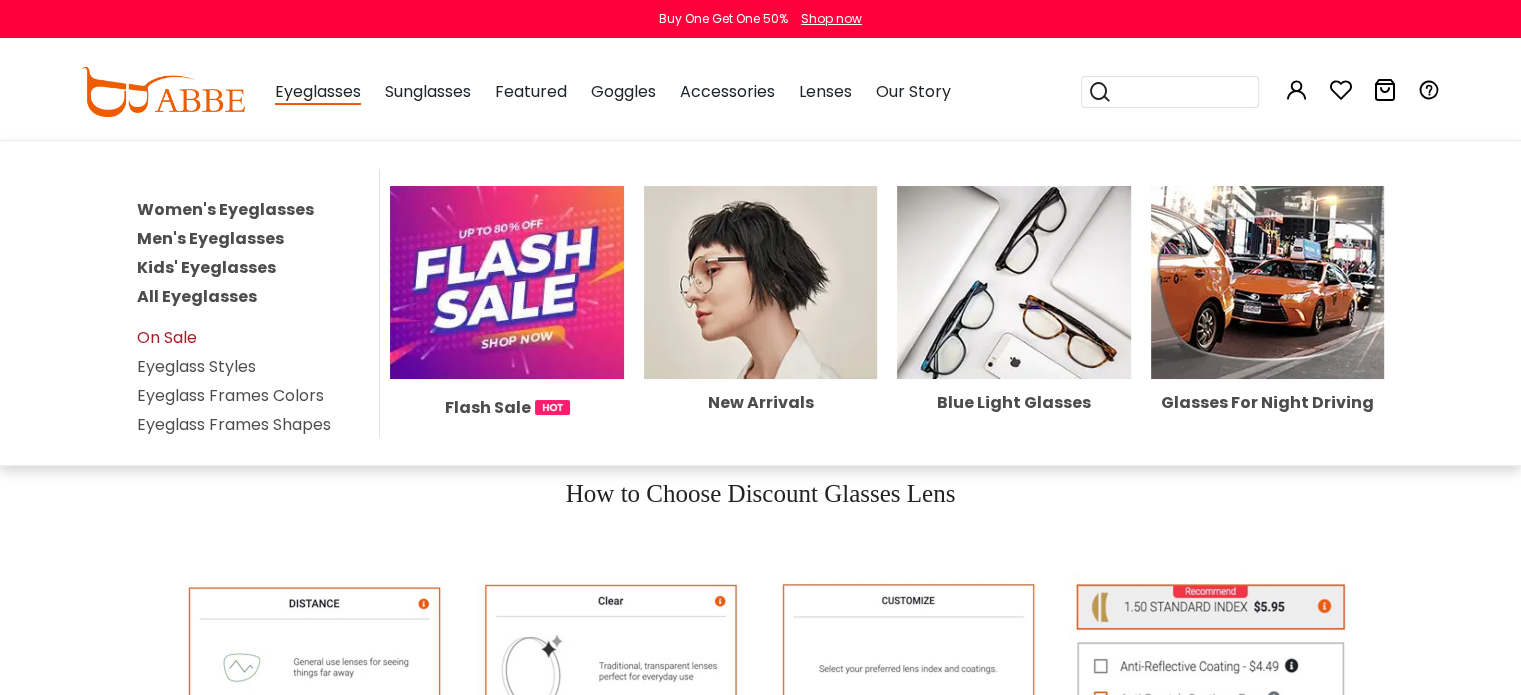 click on "On Sale" at bounding box center [167, 337] 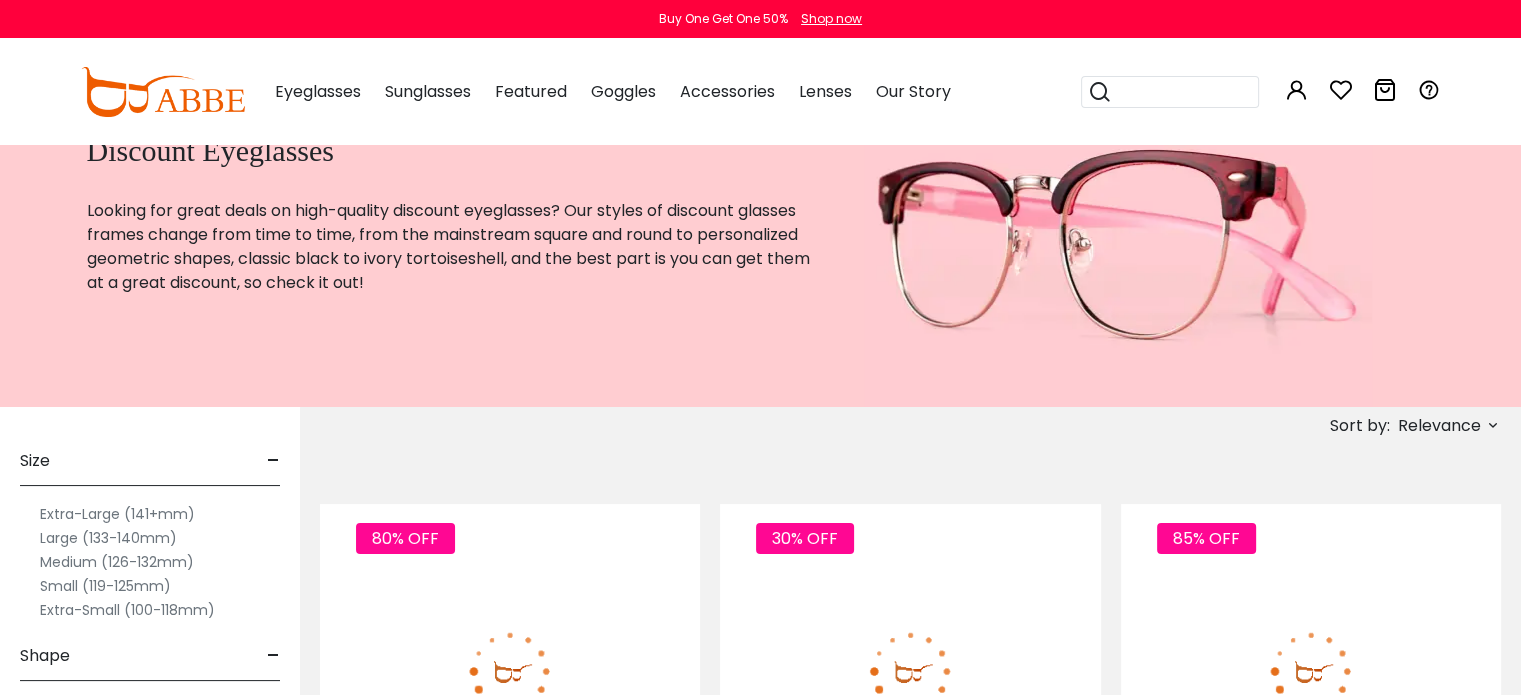 scroll, scrollTop: 500, scrollLeft: 0, axis: vertical 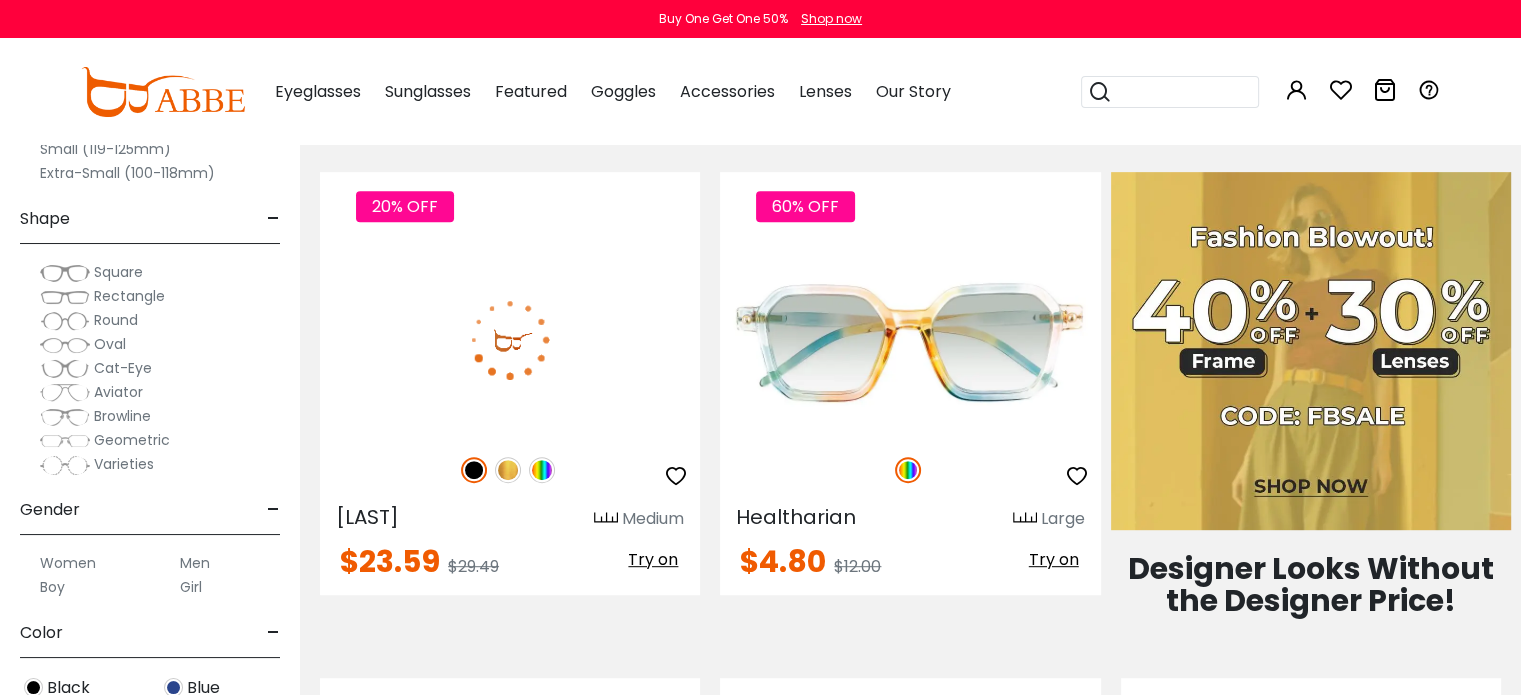 click at bounding box center [542, 470] 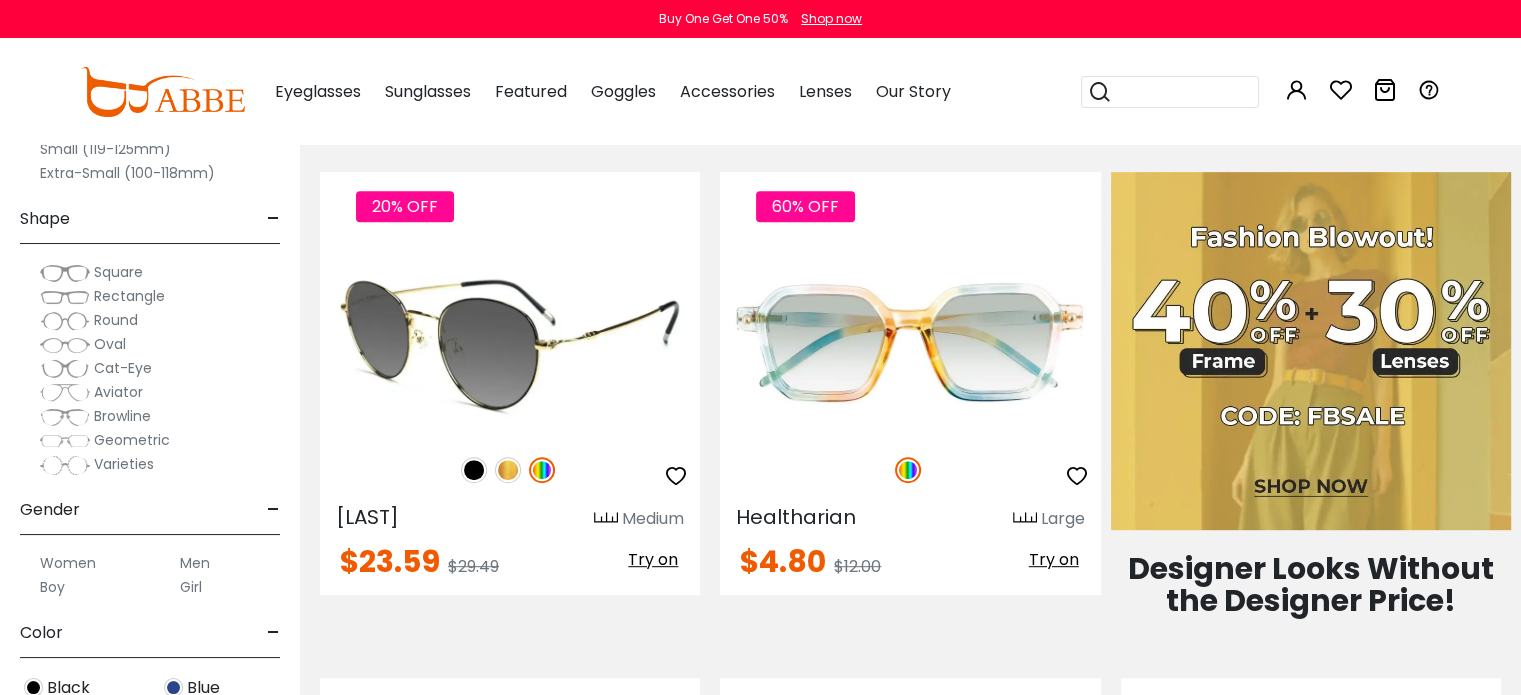 click at bounding box center (542, 470) 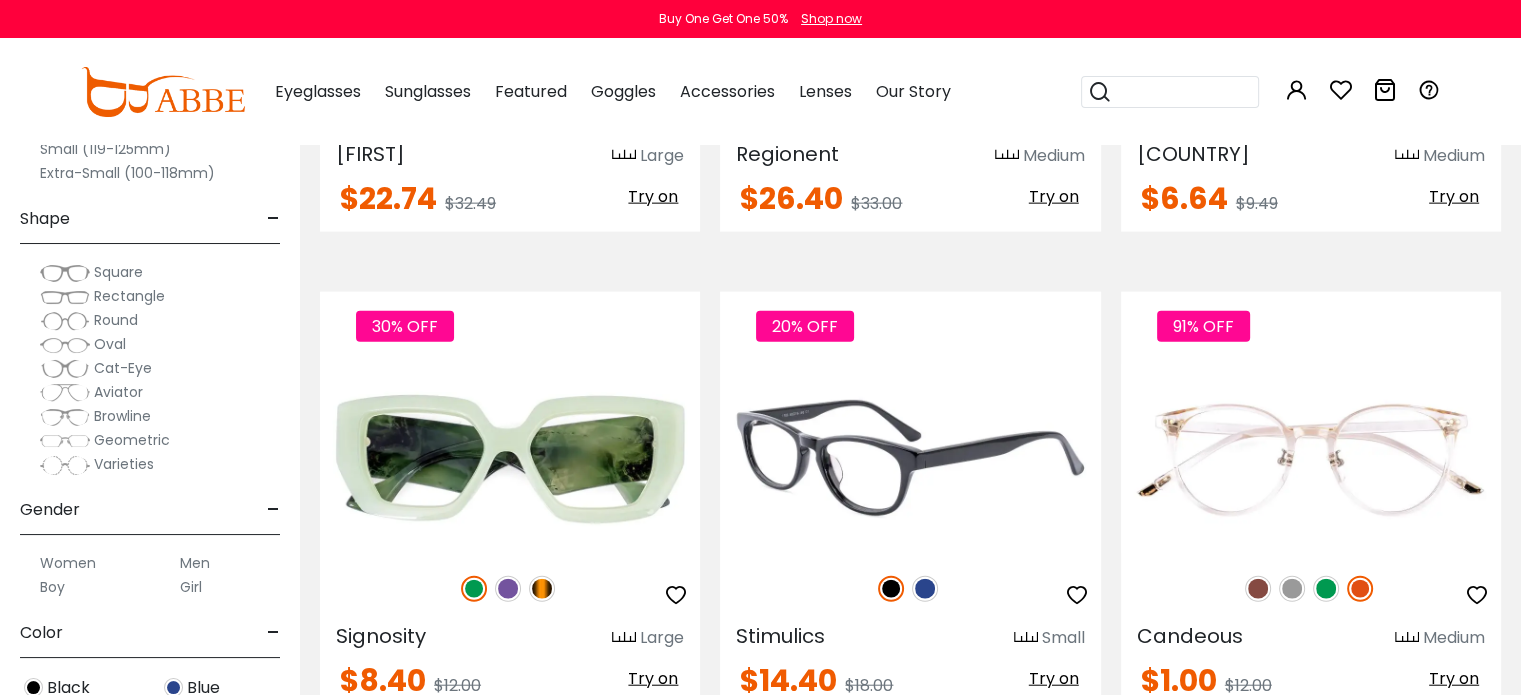 scroll, scrollTop: 4900, scrollLeft: 0, axis: vertical 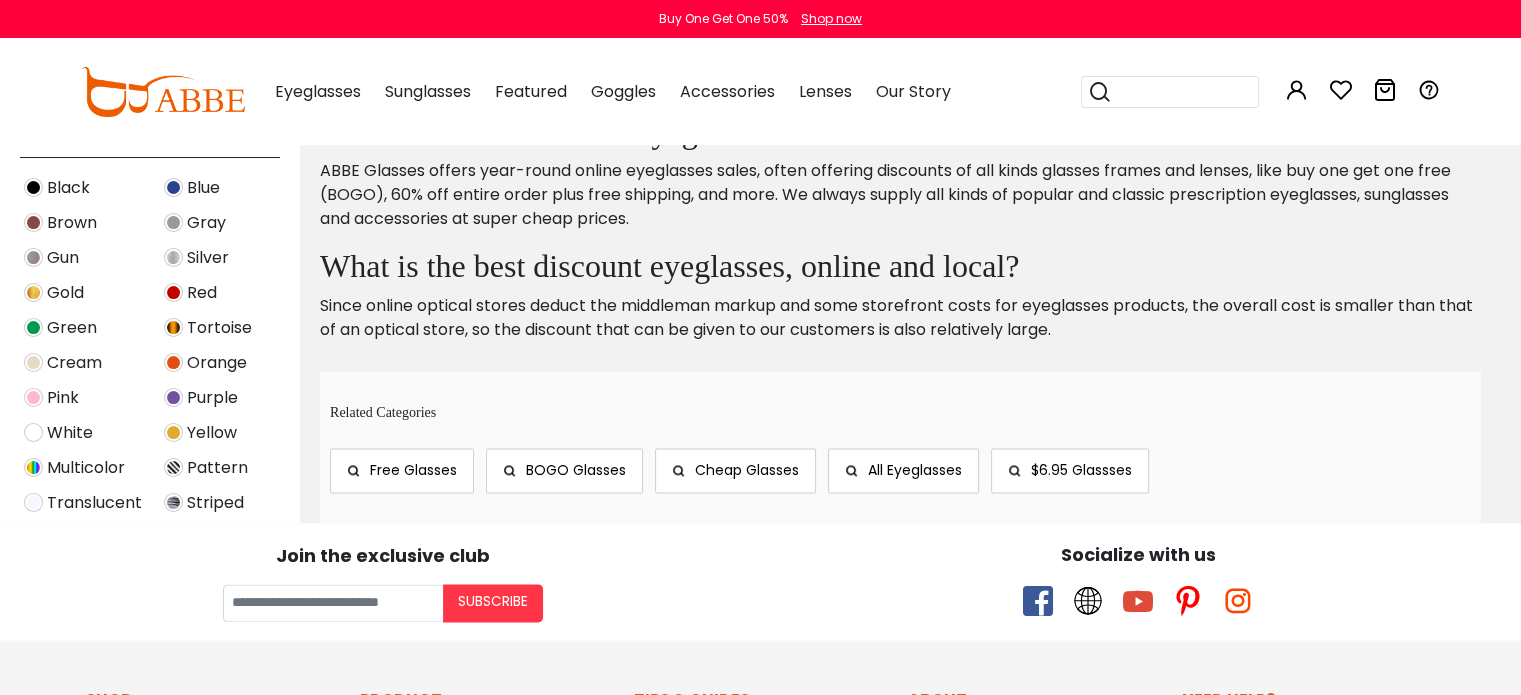 click on "Multicolor" at bounding box center (86, 468) 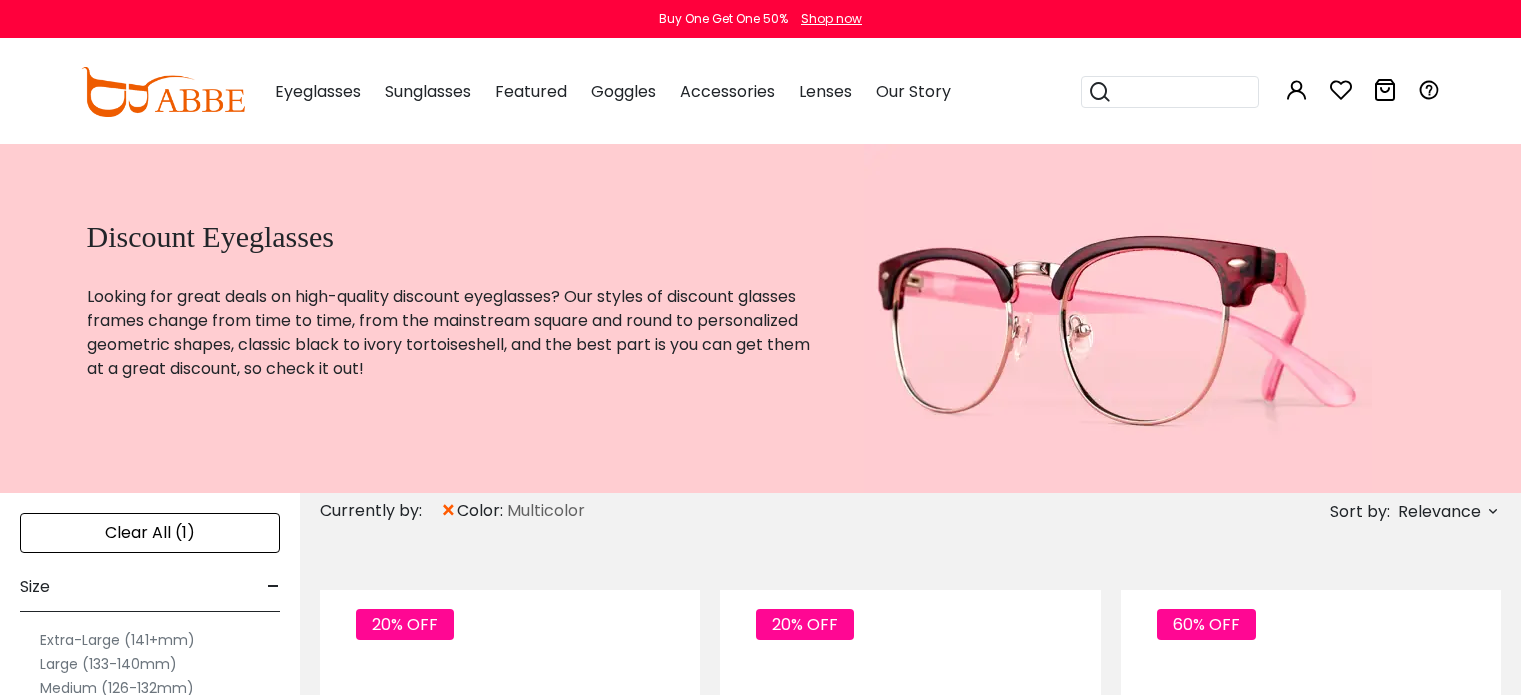 scroll, scrollTop: 0, scrollLeft: 0, axis: both 